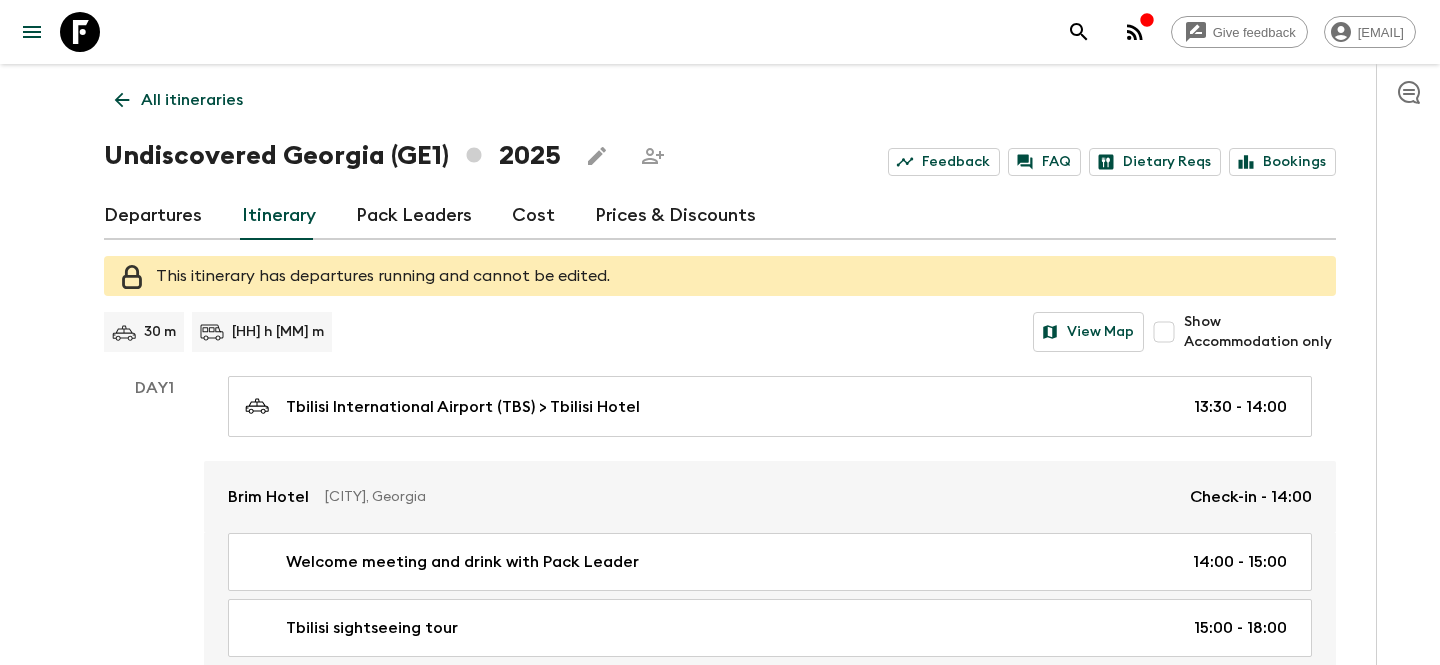 scroll, scrollTop: 0, scrollLeft: 0, axis: both 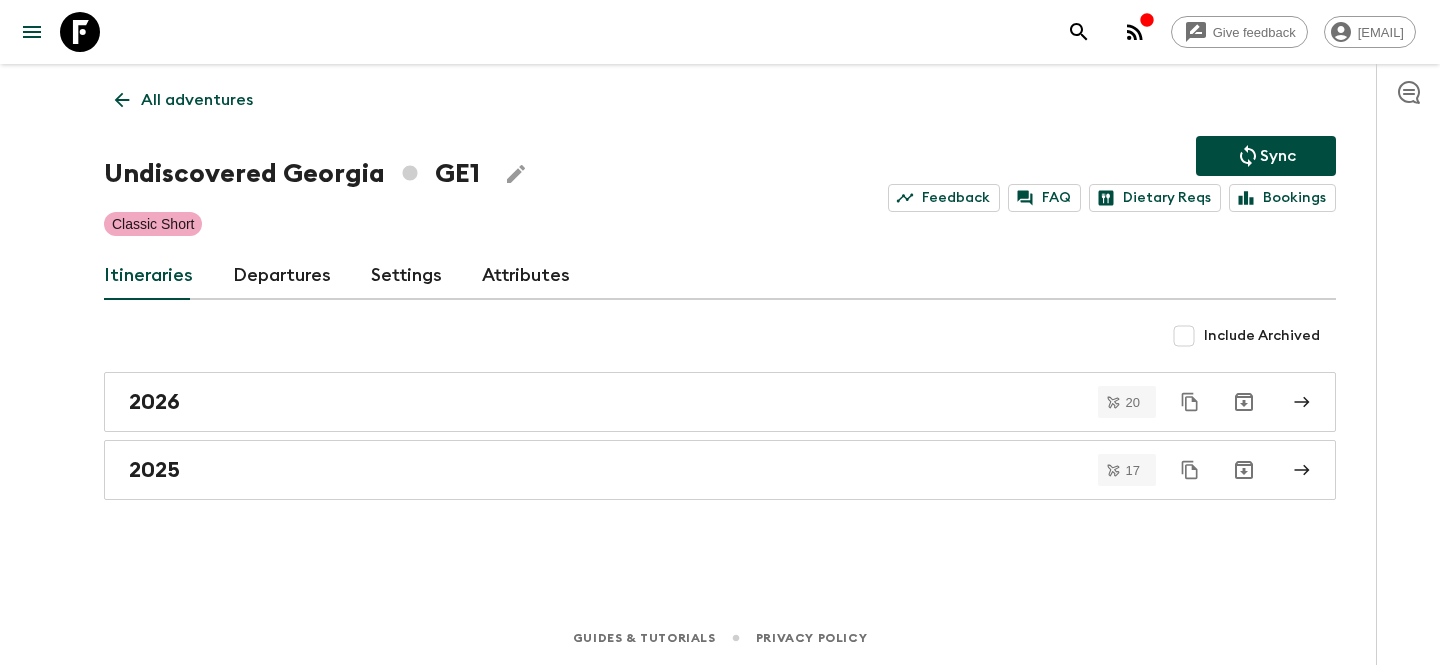click 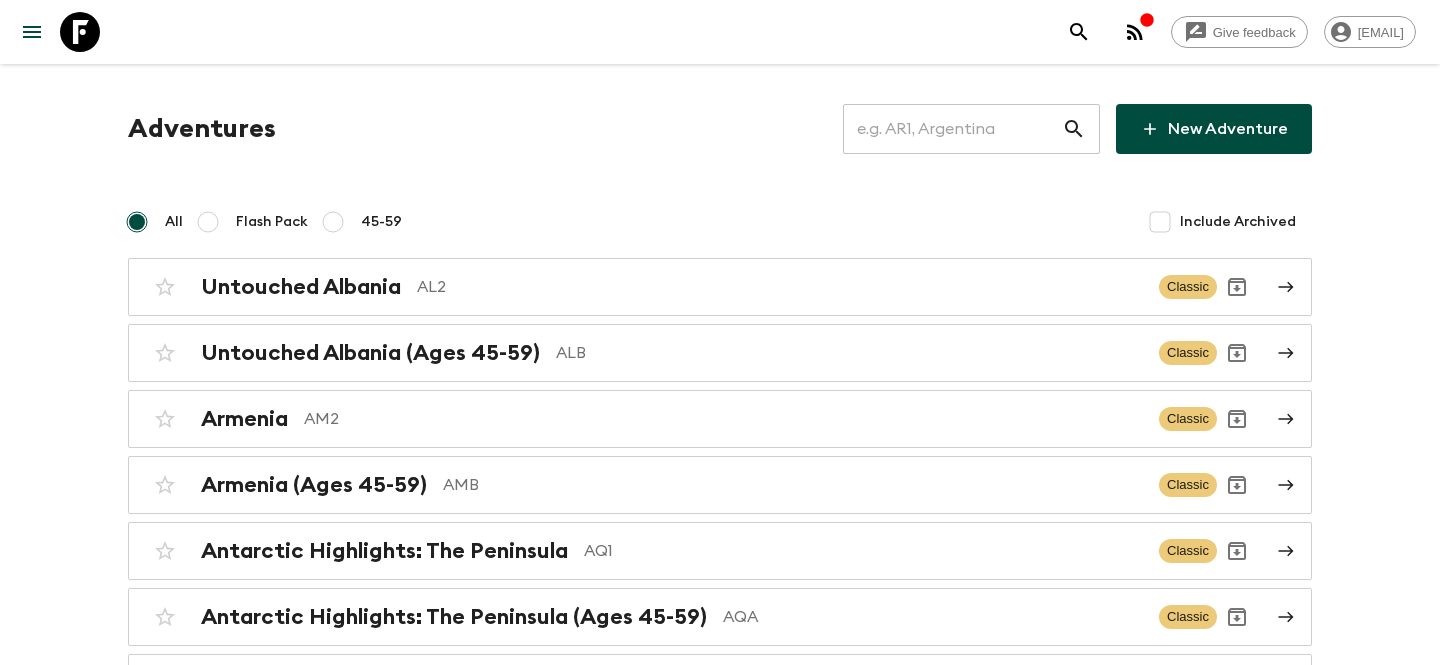 click at bounding box center (952, 129) 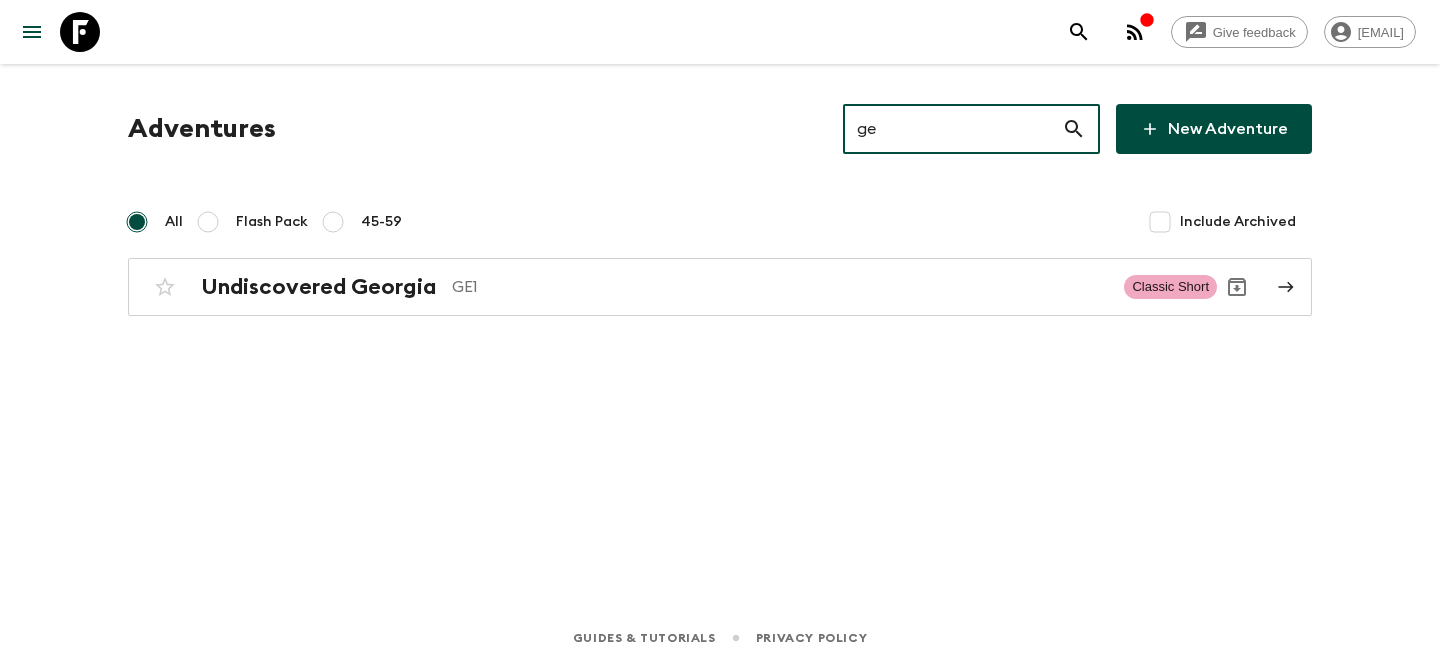 type on "gea" 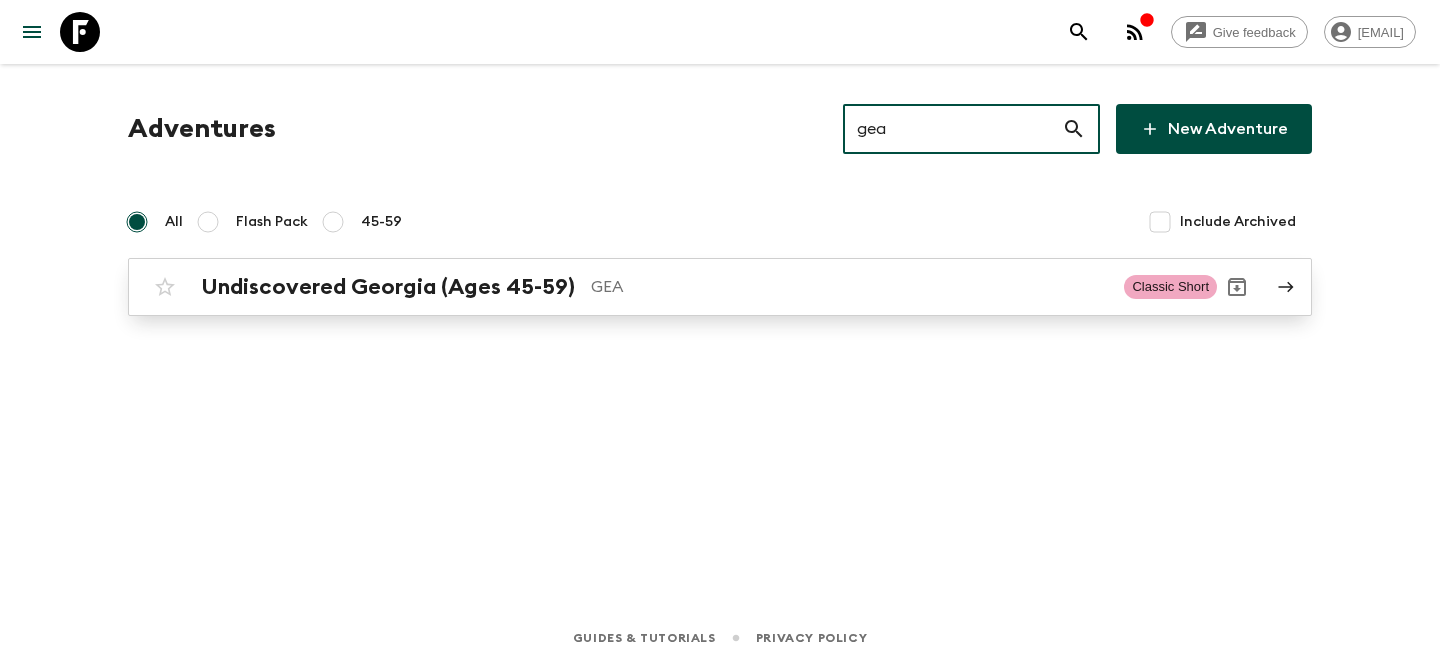 click on "Undiscovered Georgia (Ages 45-59)" at bounding box center [388, 287] 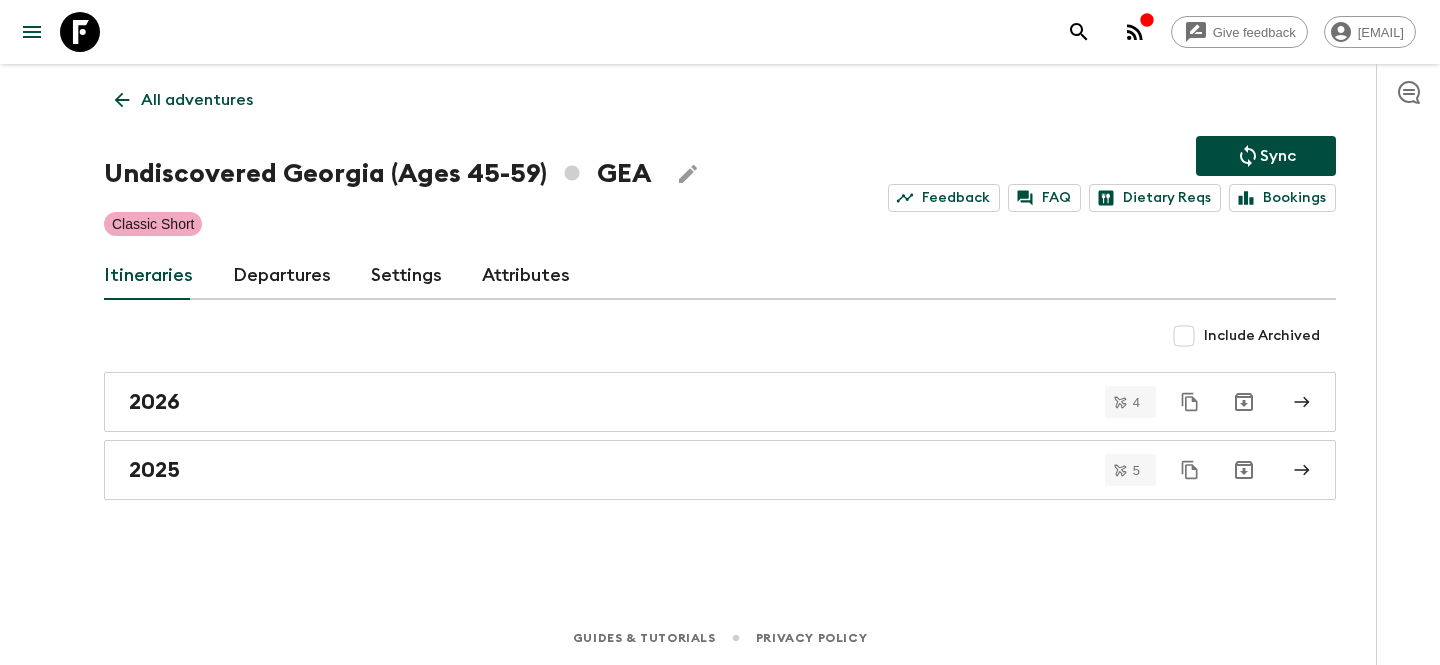 click on "Departures" at bounding box center (282, 276) 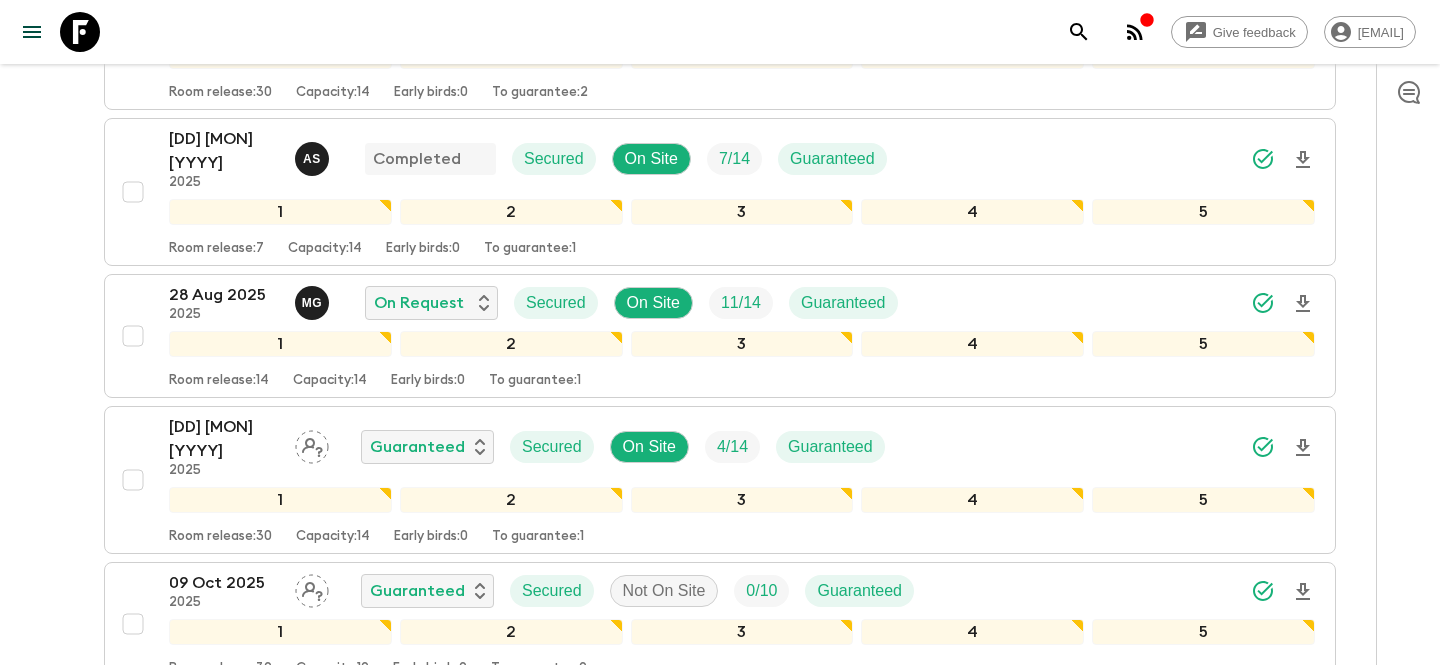 scroll, scrollTop: 492, scrollLeft: 0, axis: vertical 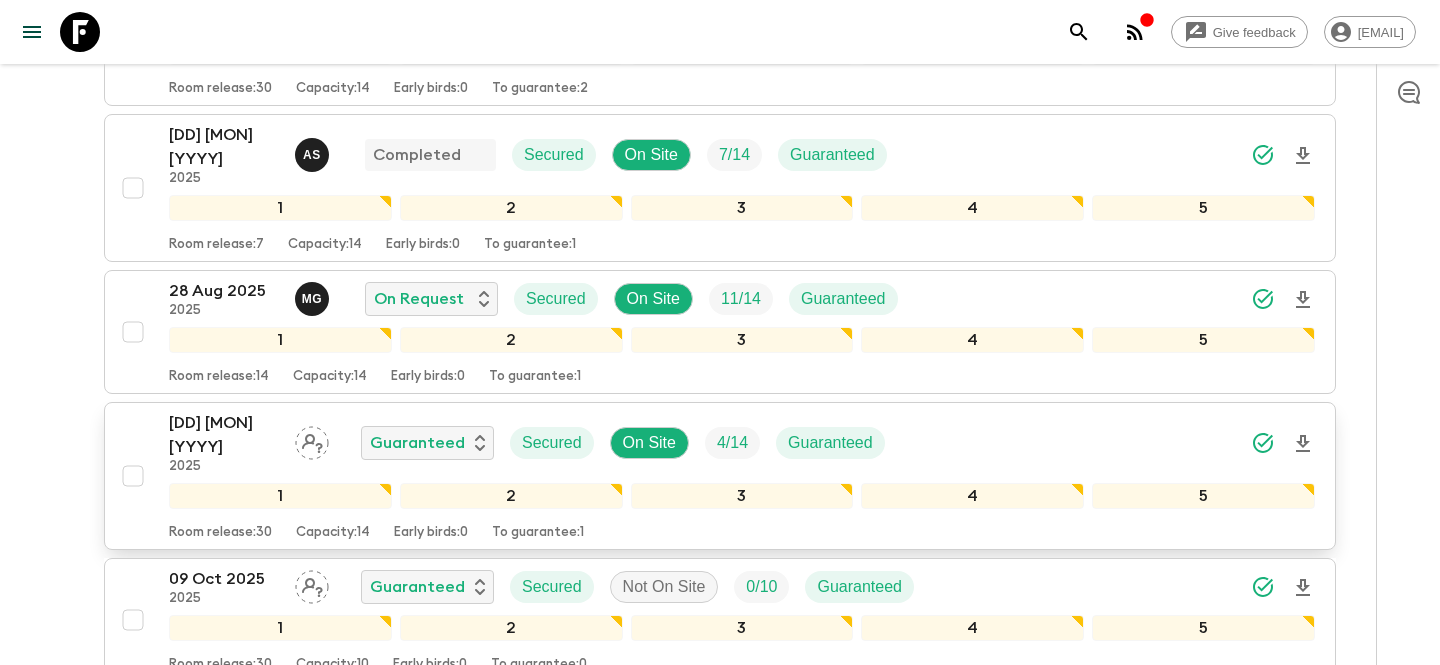 click on "[DD] [MON] [YYYY]" at bounding box center [224, 435] 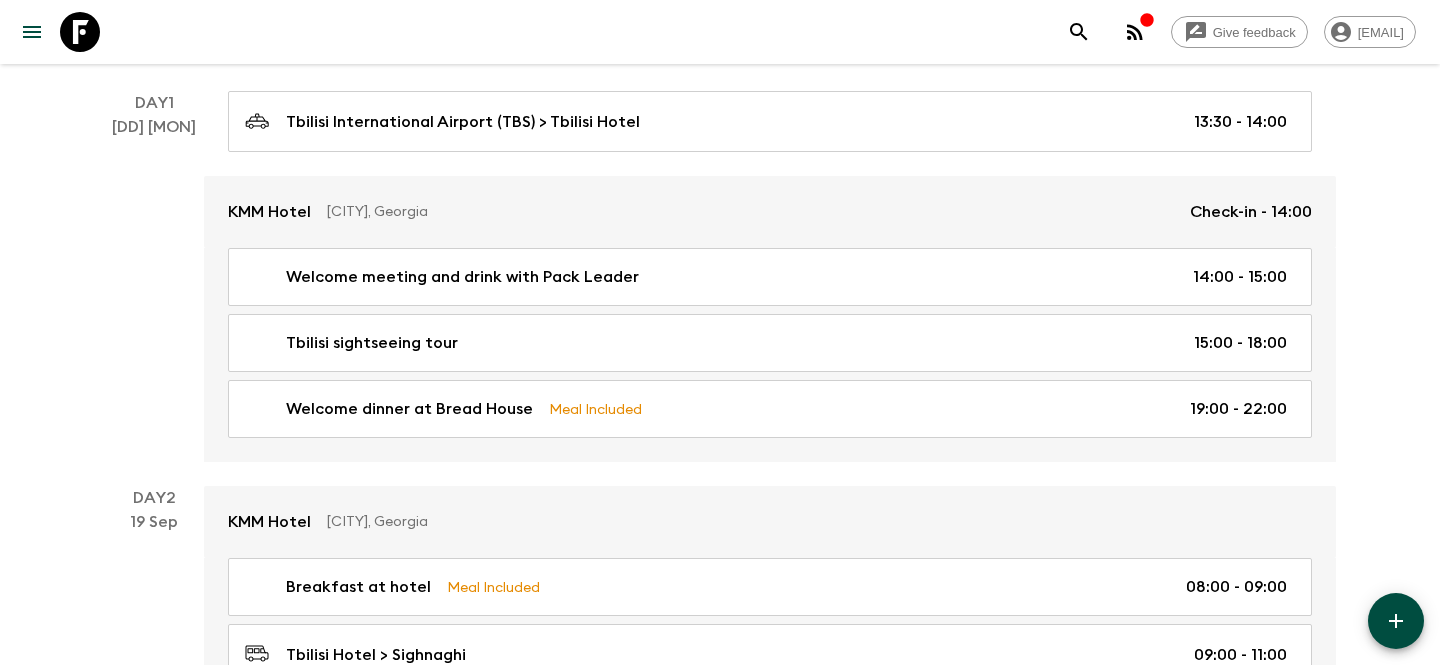 scroll, scrollTop: 0, scrollLeft: 0, axis: both 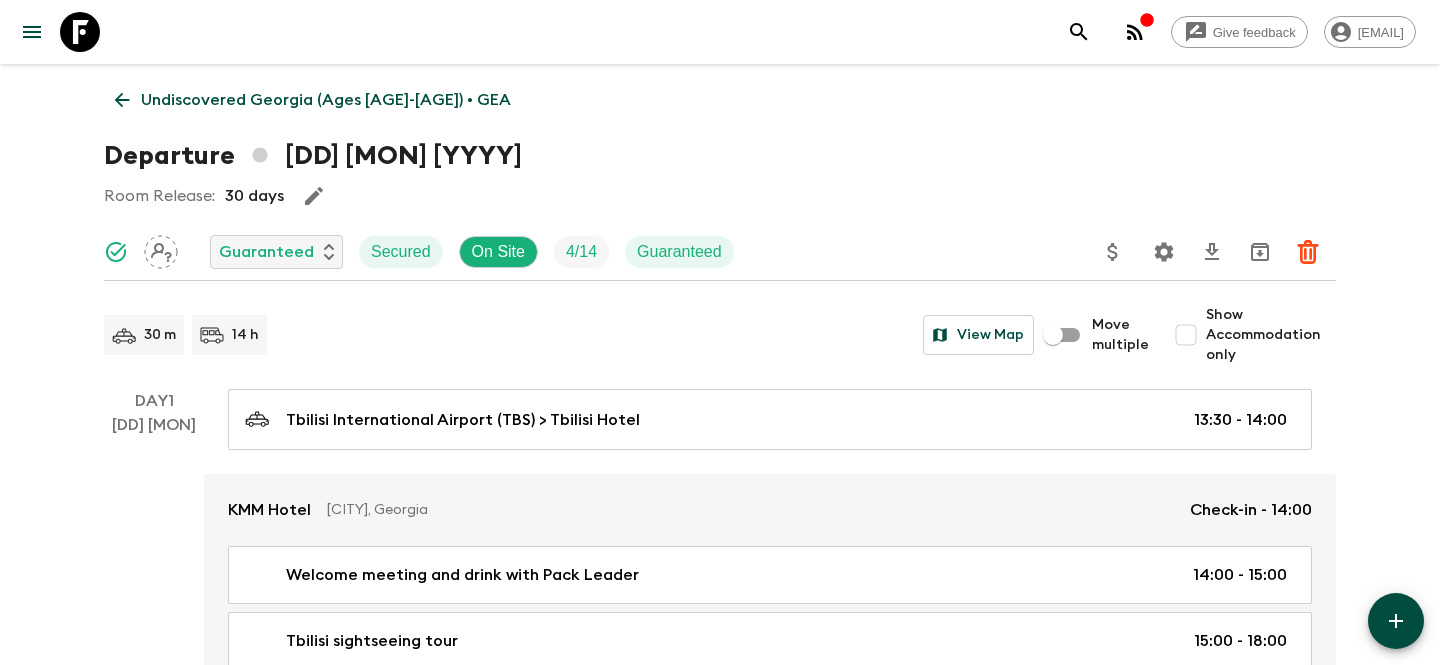 click 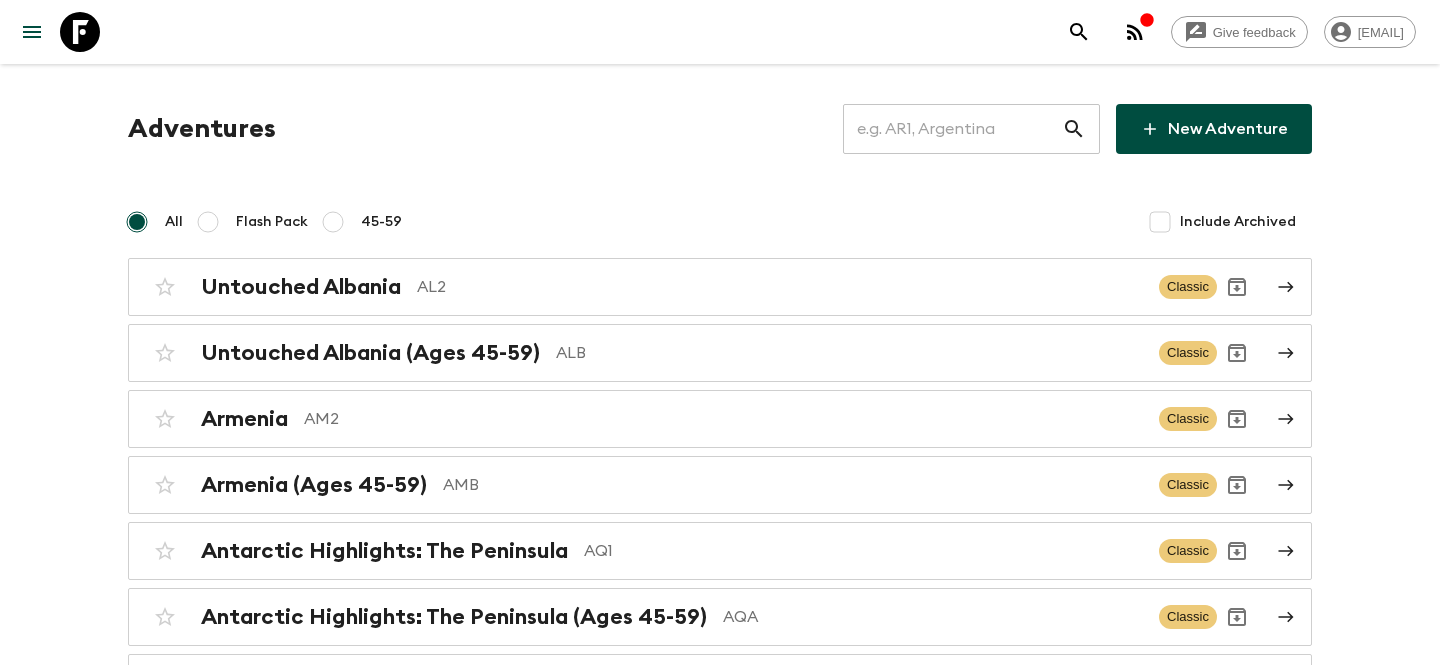 click at bounding box center [952, 129] 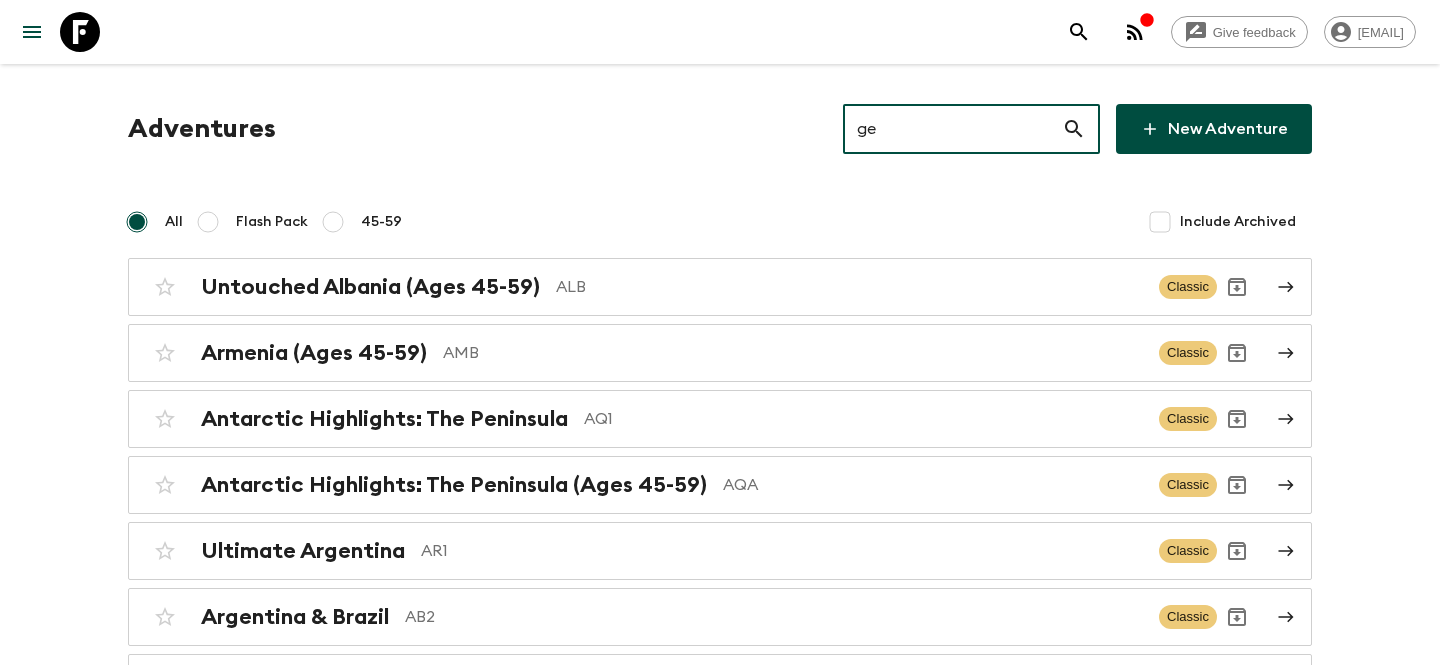 type on "gea" 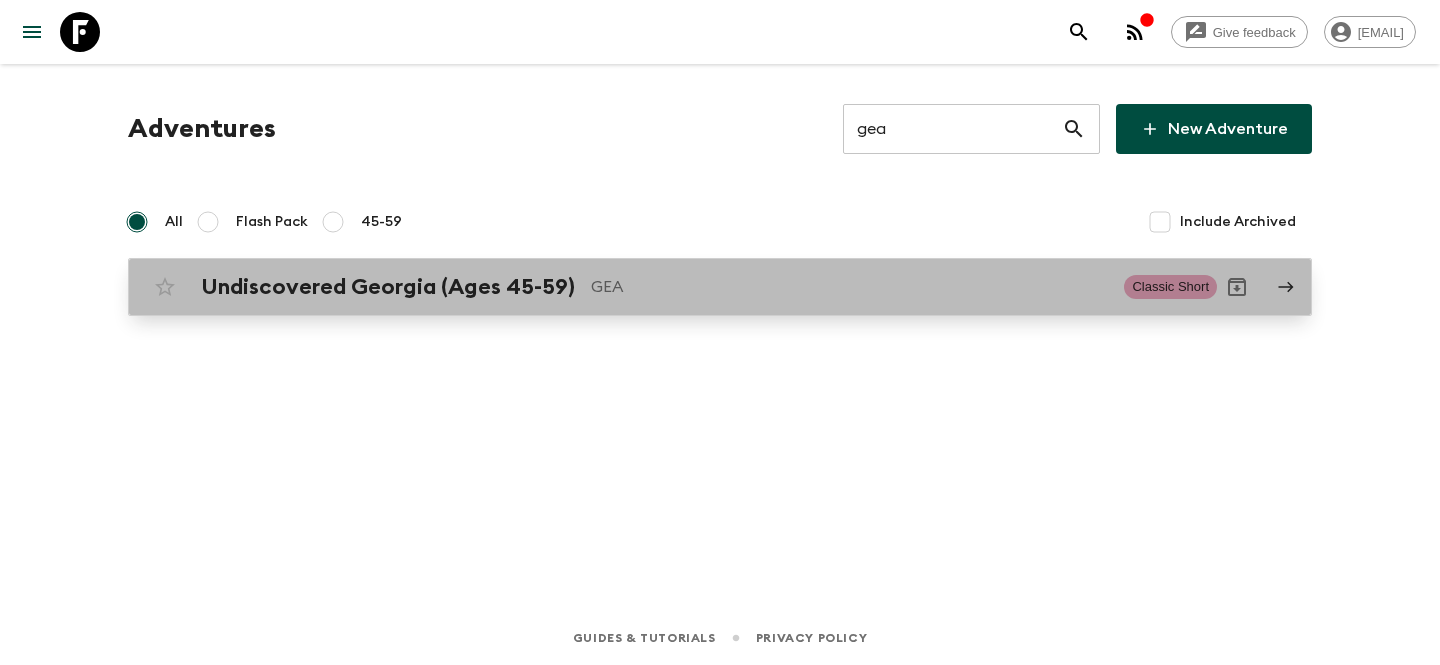 click on "Undiscovered Georgia (Ages 45-59)" at bounding box center (388, 287) 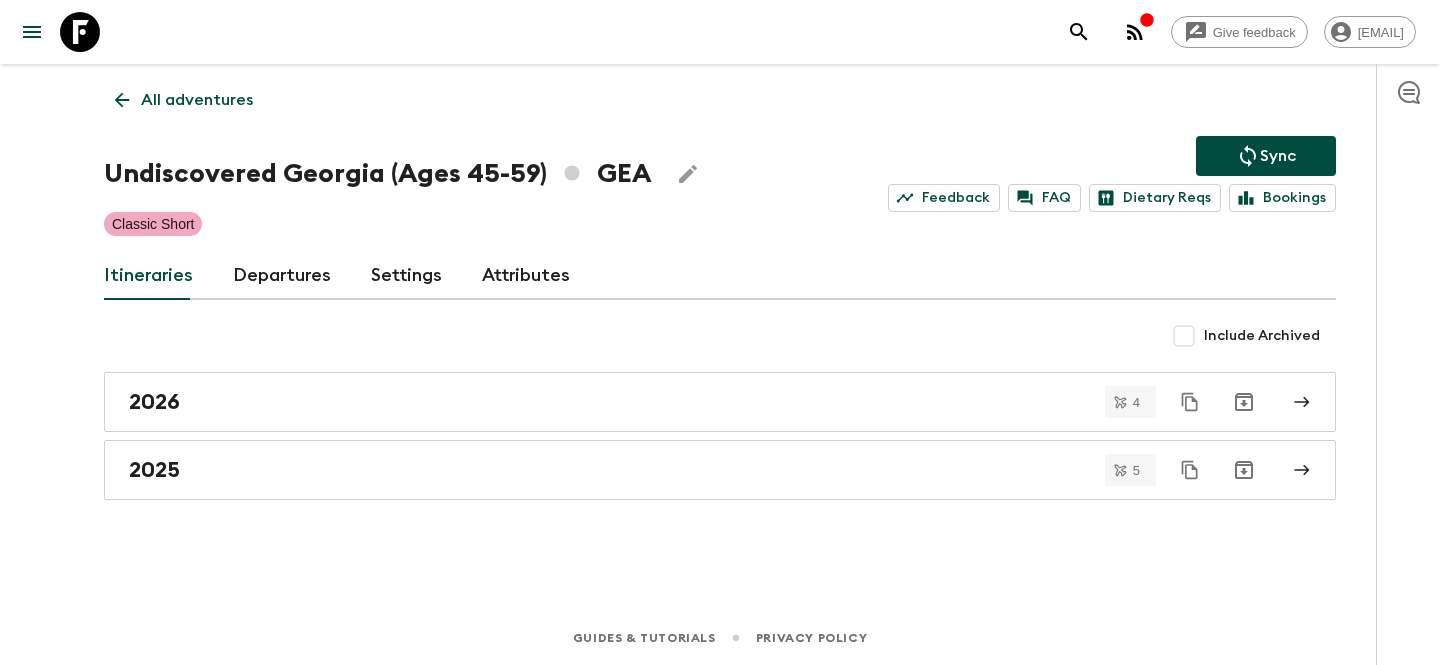 click on "Departures" at bounding box center (282, 276) 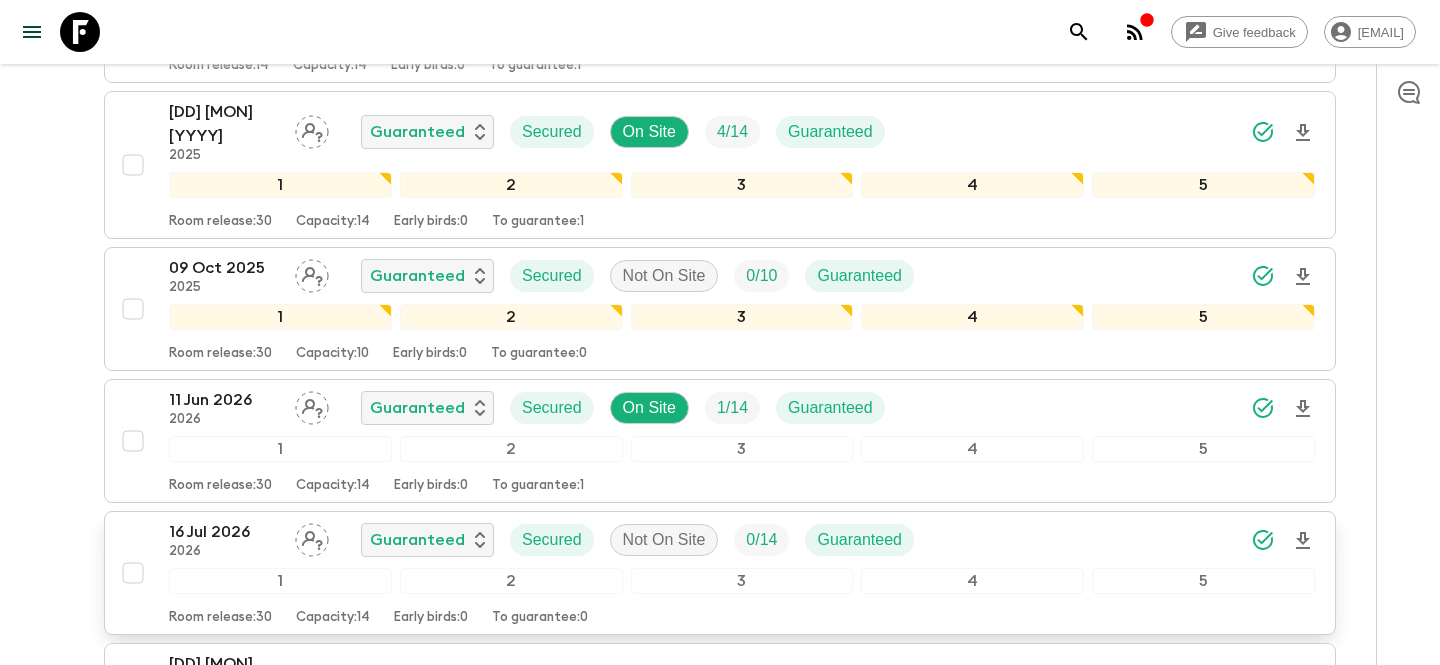 scroll, scrollTop: 0, scrollLeft: 0, axis: both 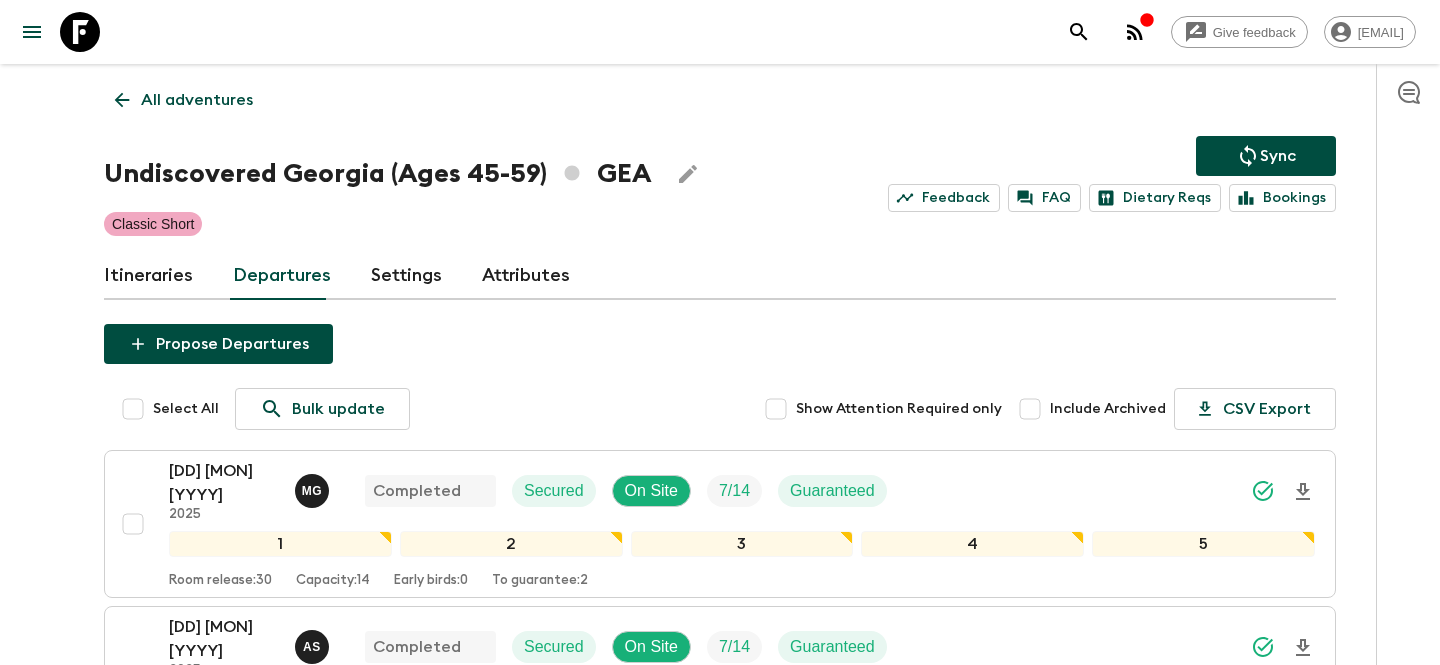 click at bounding box center [80, 32] 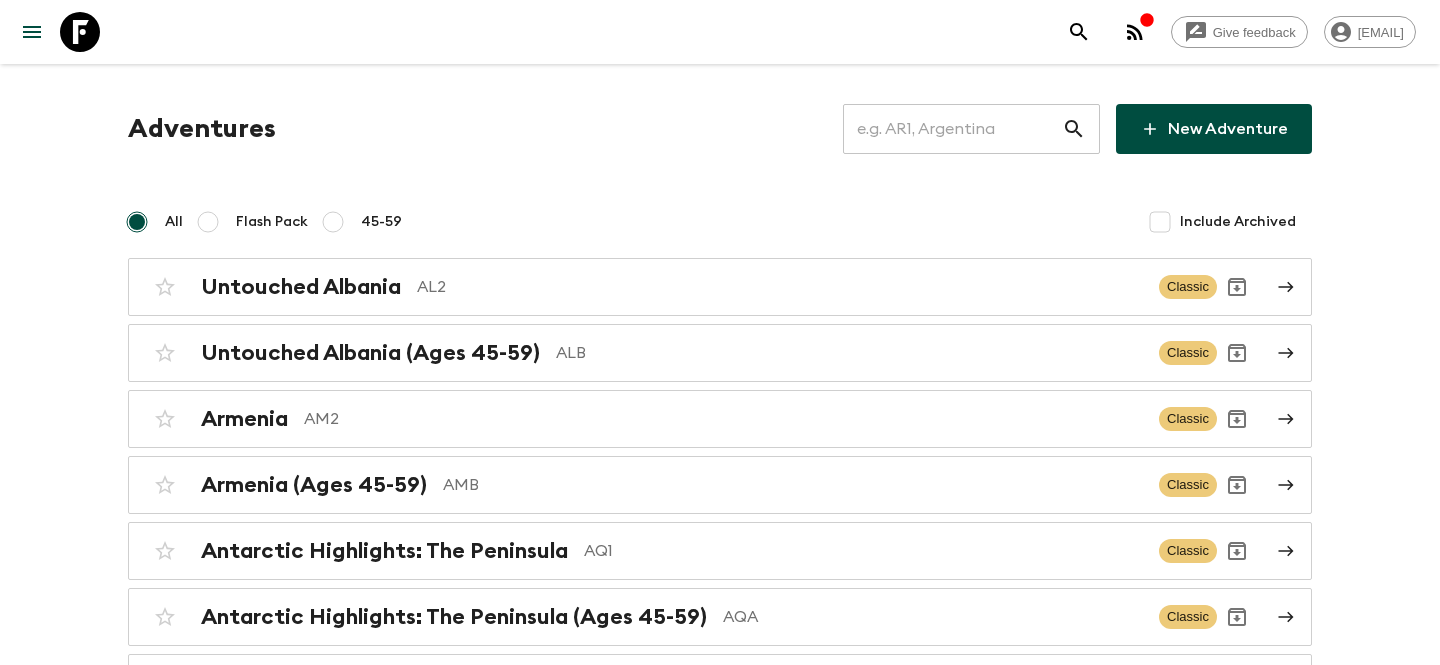 click at bounding box center (952, 129) 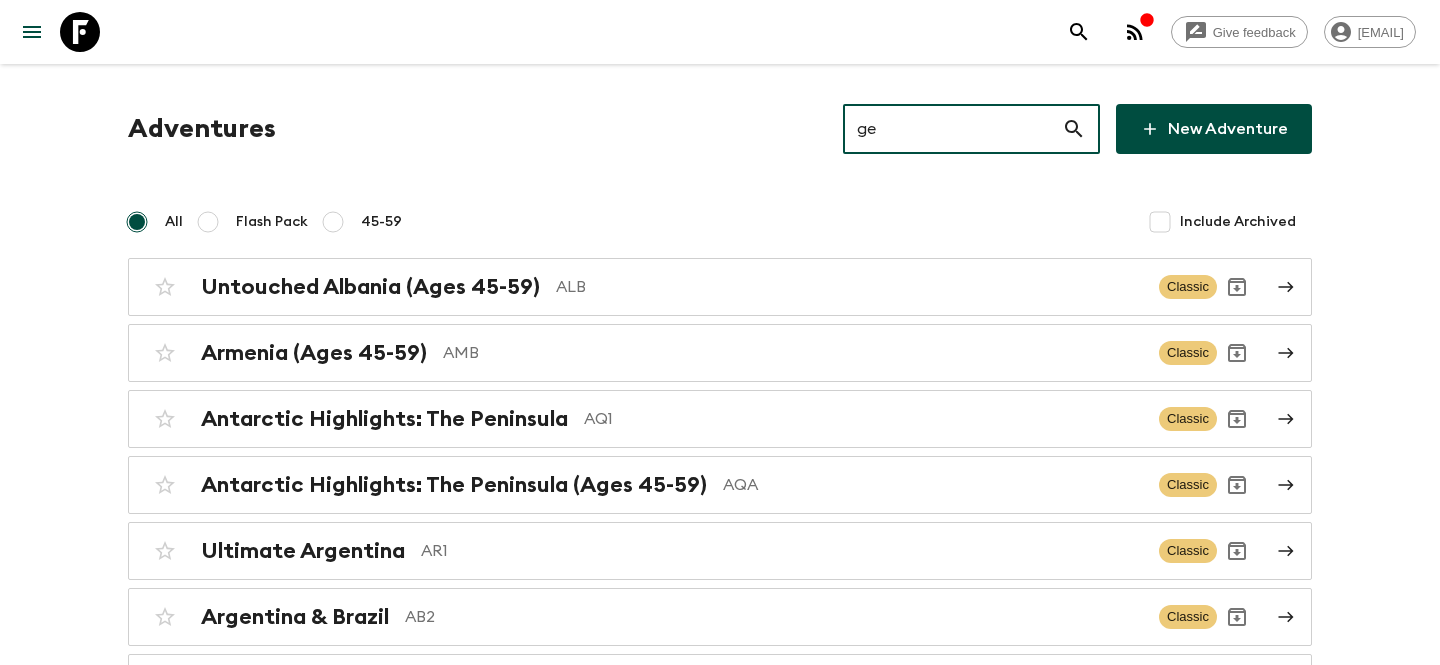 type on "ge1" 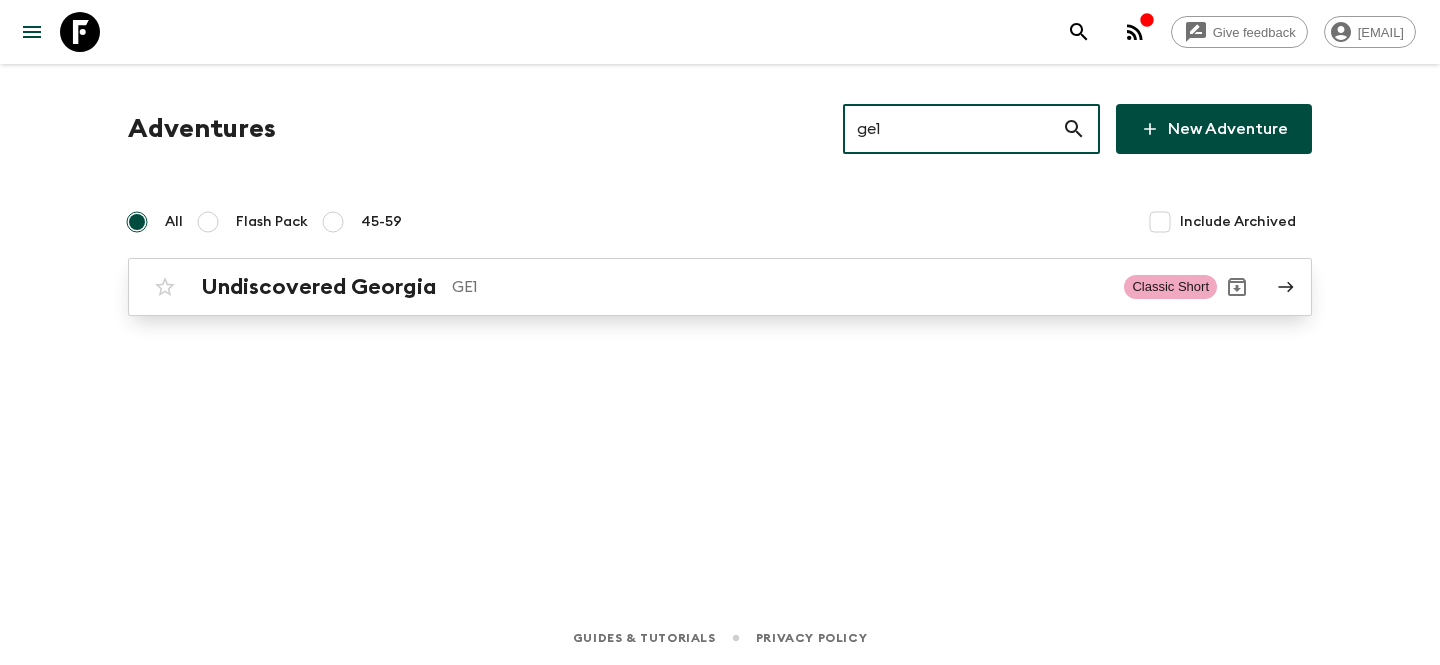 click on "Undiscovered Georgia GE1 Classic Short" at bounding box center (720, 287) 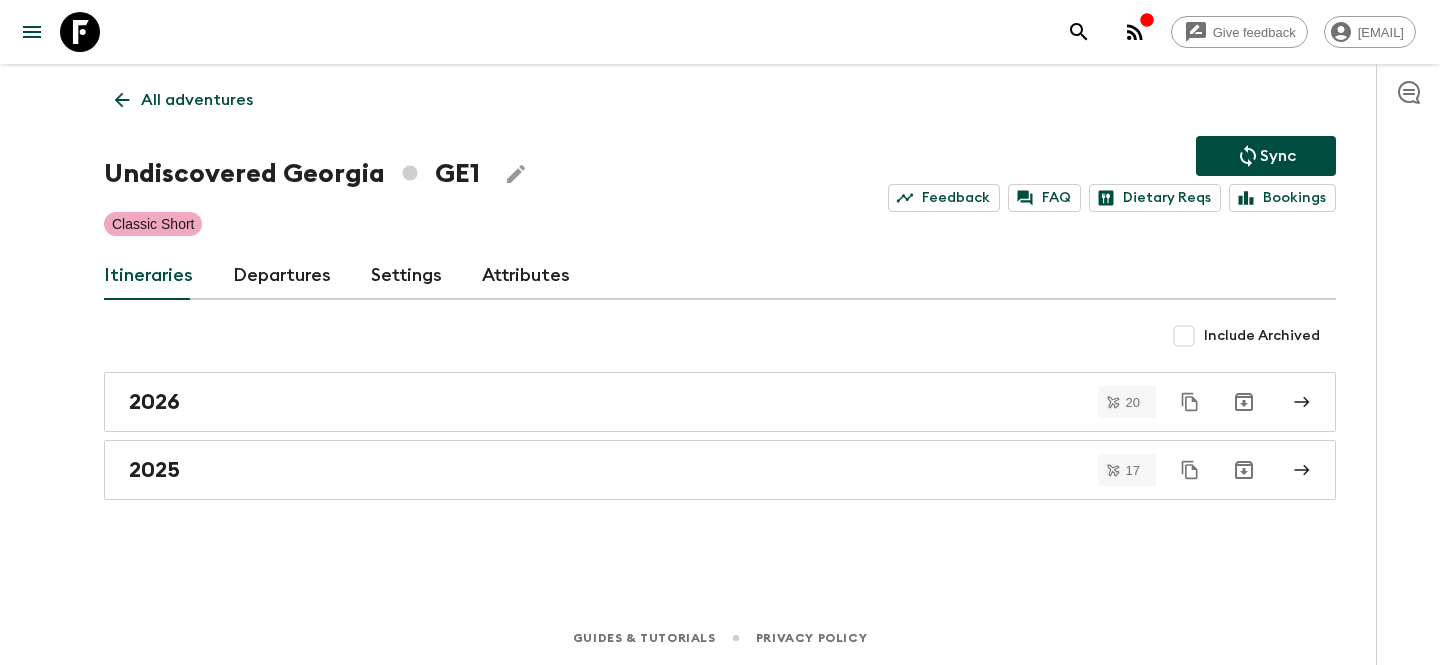 click on "Departures" at bounding box center [282, 276] 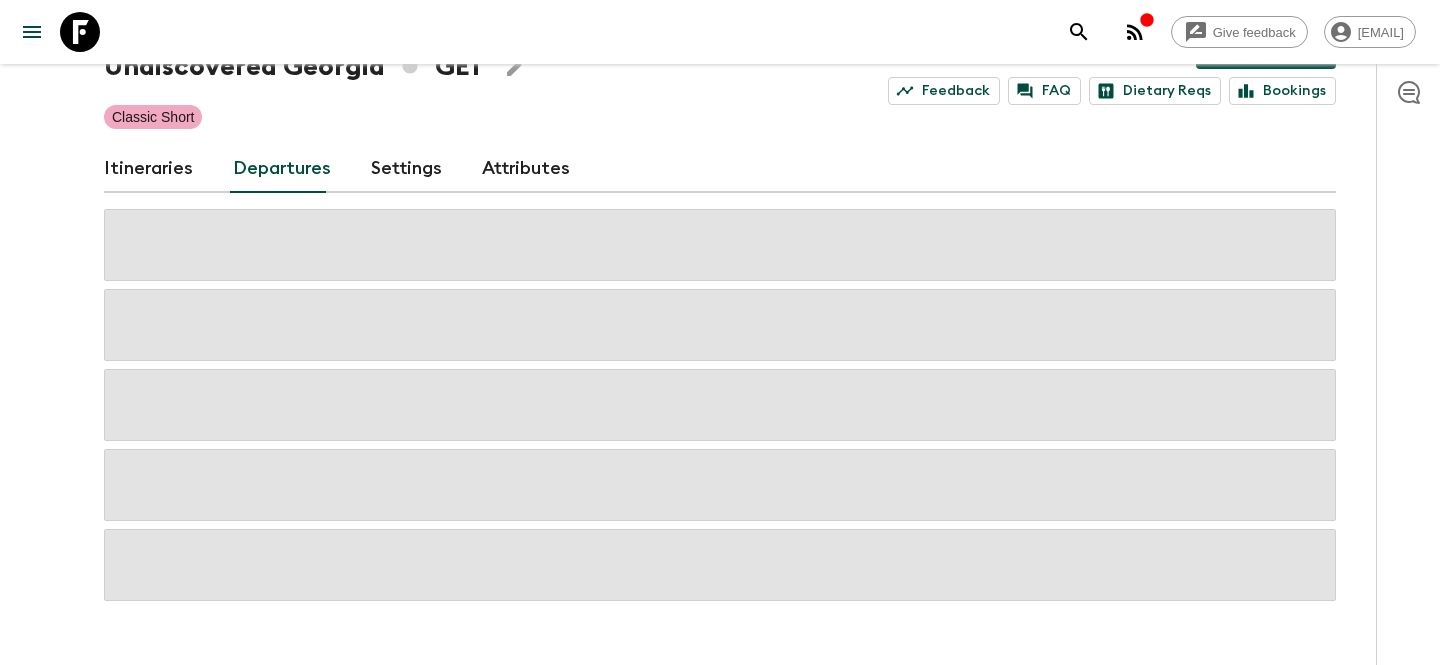 scroll, scrollTop: 118, scrollLeft: 0, axis: vertical 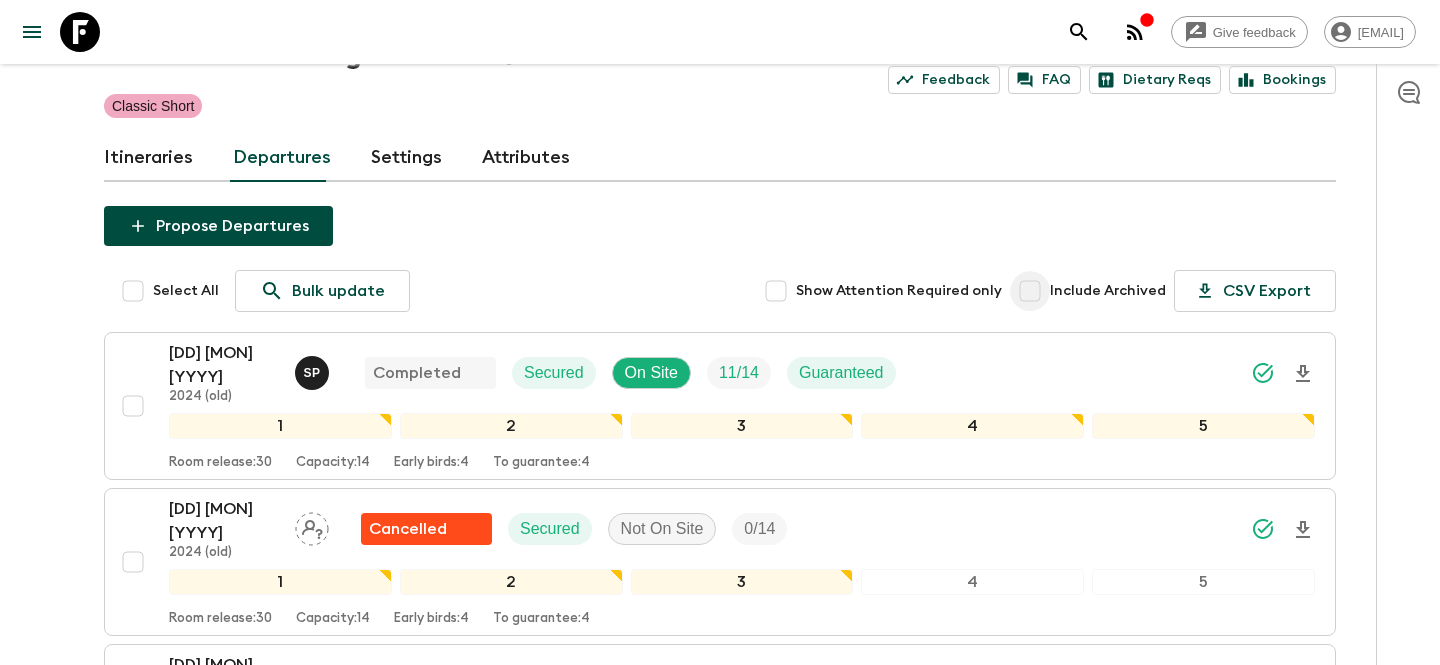 click on "Include Archived" at bounding box center (1030, 291) 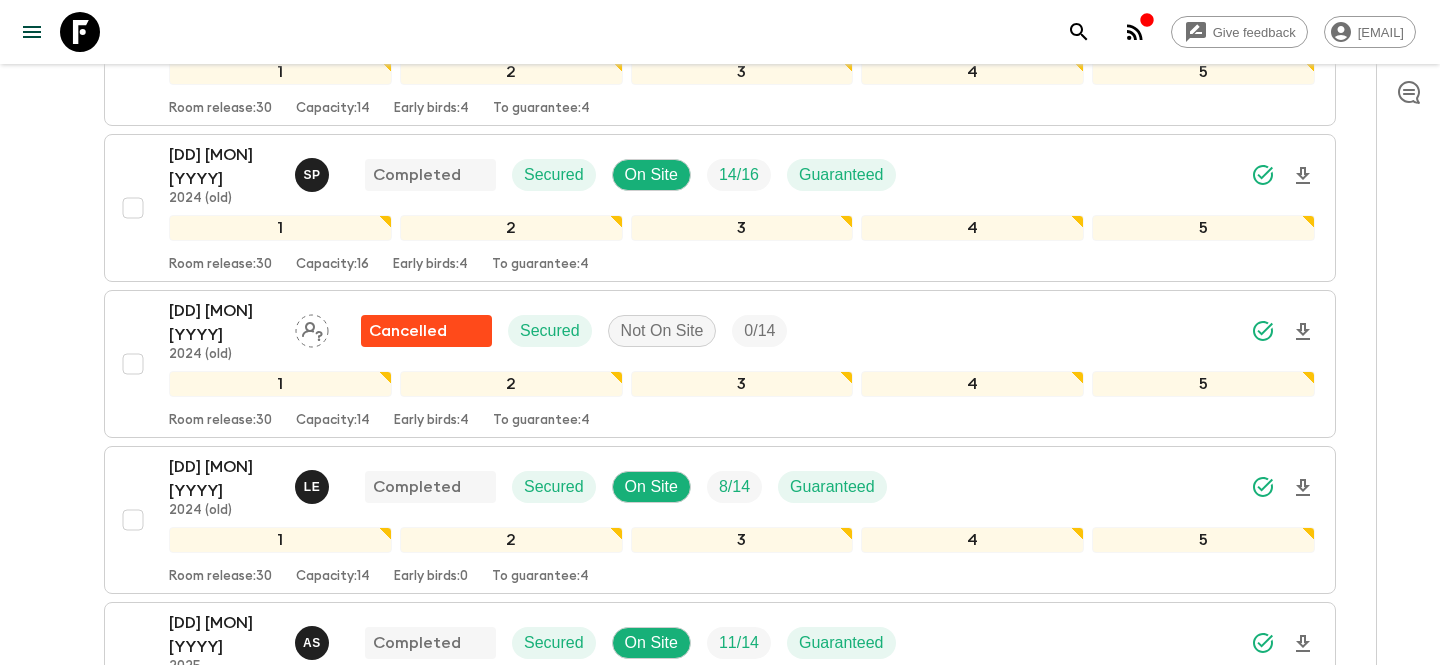 scroll, scrollTop: 2190, scrollLeft: 0, axis: vertical 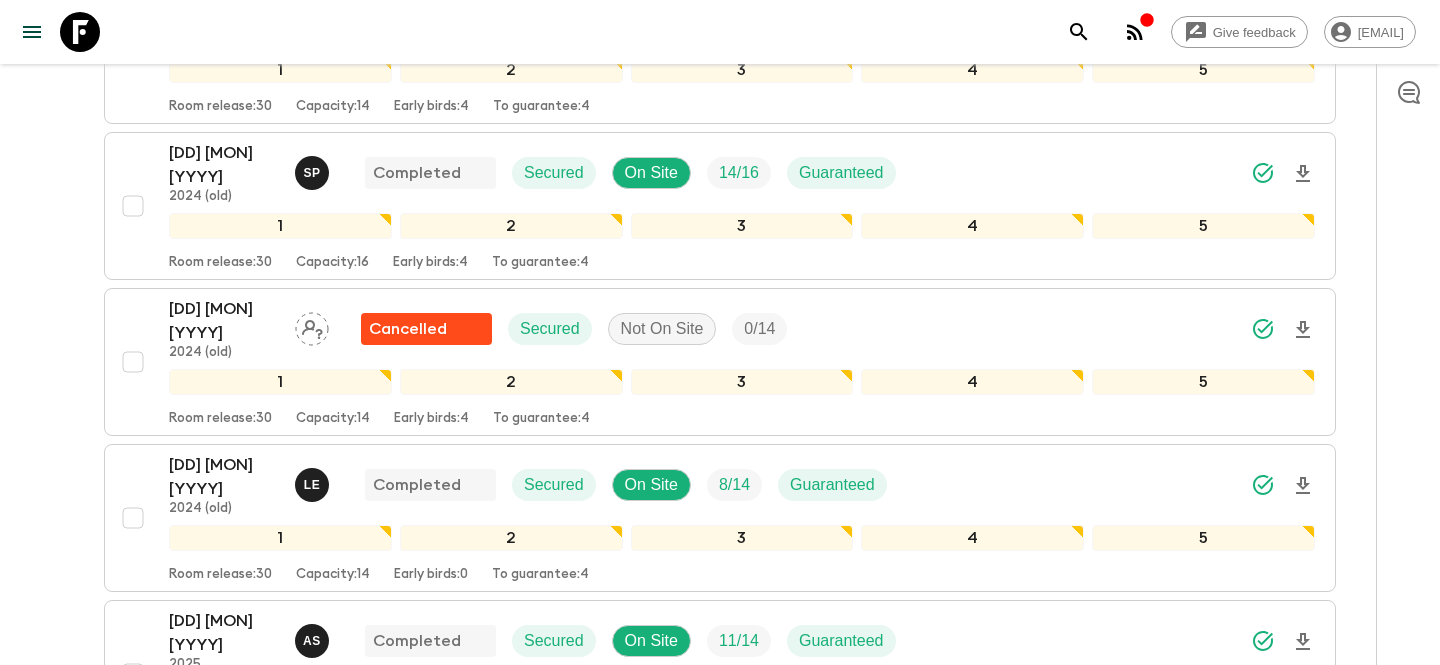click on "2025" at bounding box center (224, 821) 